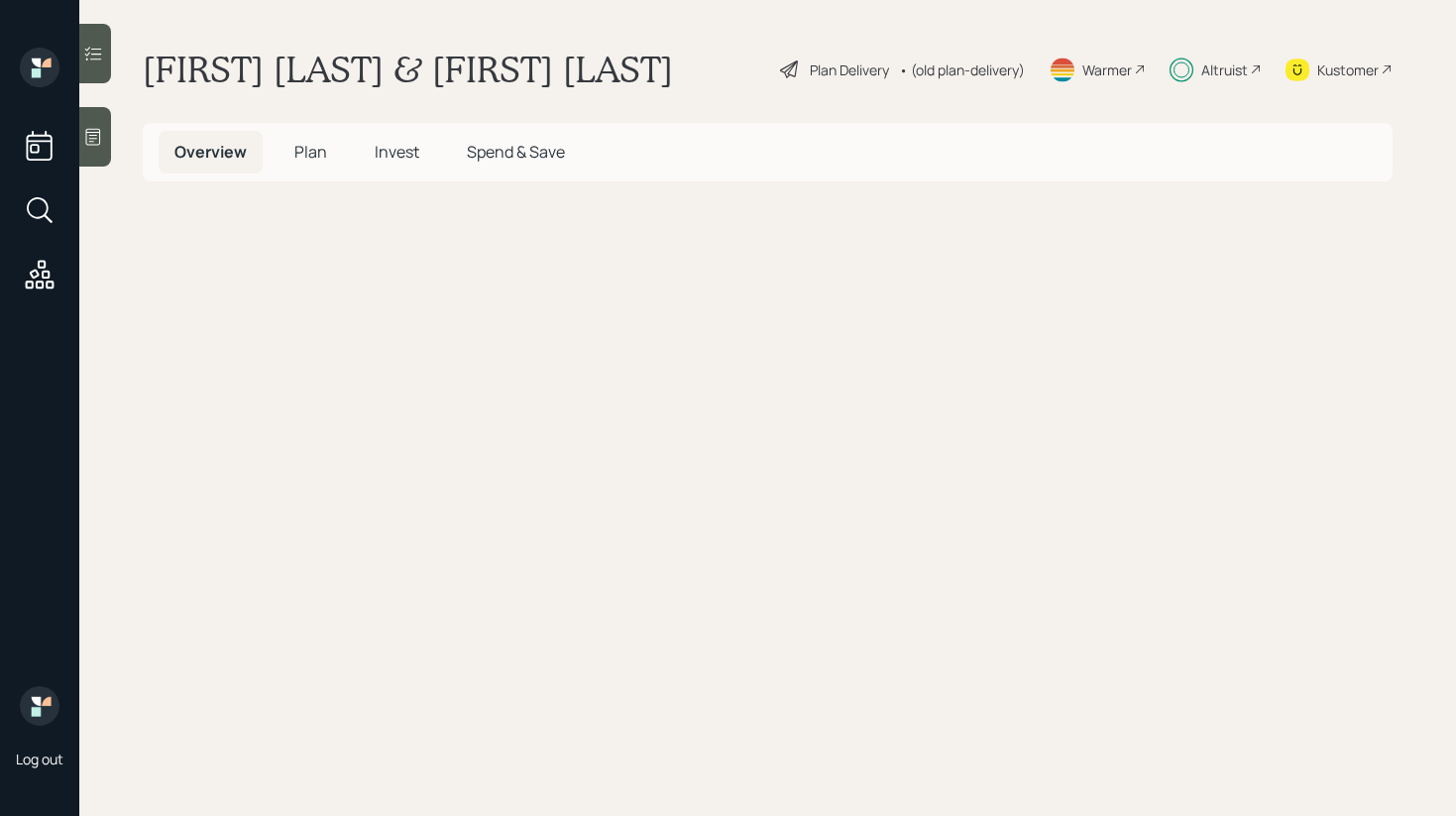 scroll, scrollTop: 0, scrollLeft: 0, axis: both 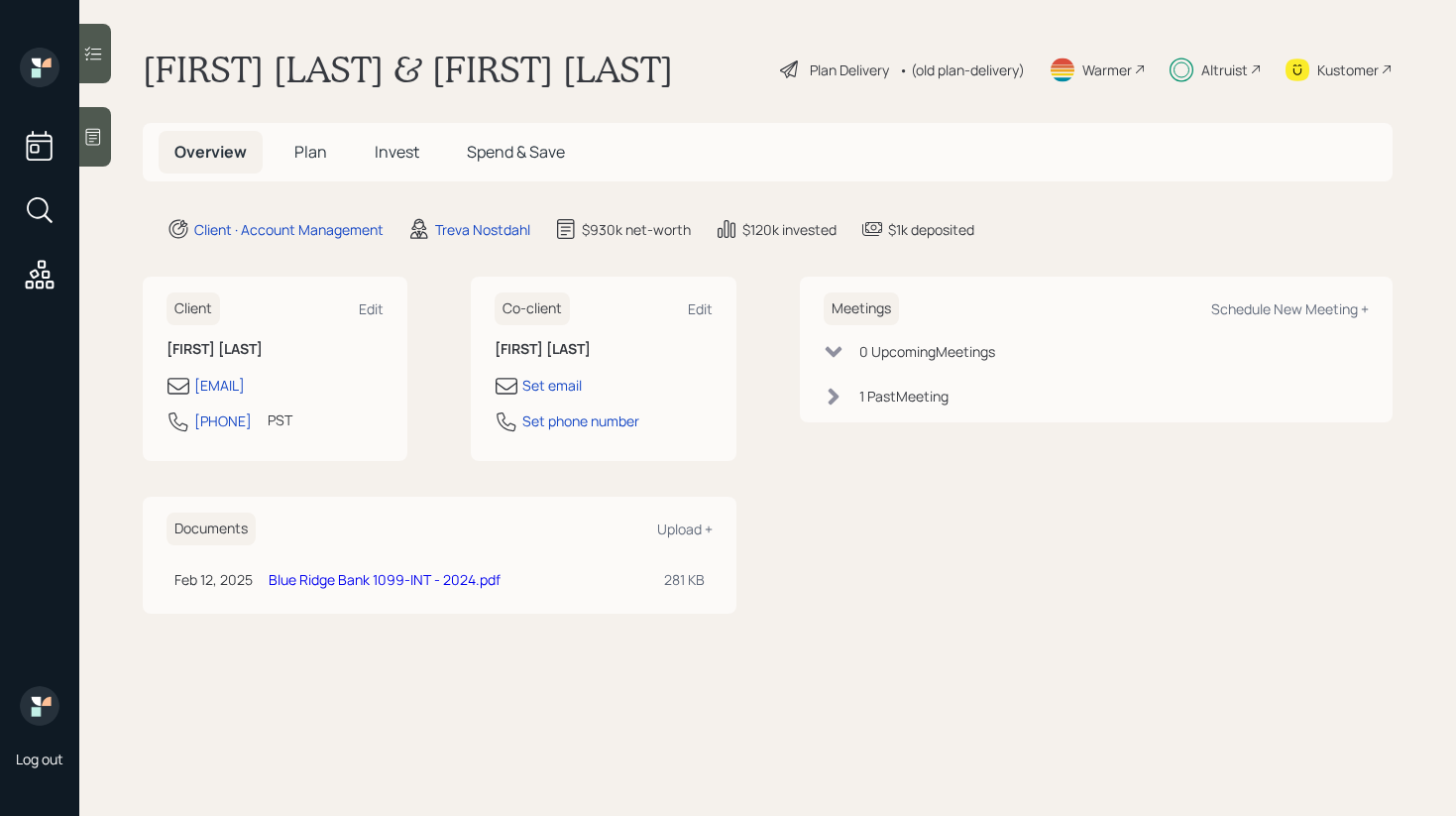 click on "Plan" at bounding box center [310, 152] 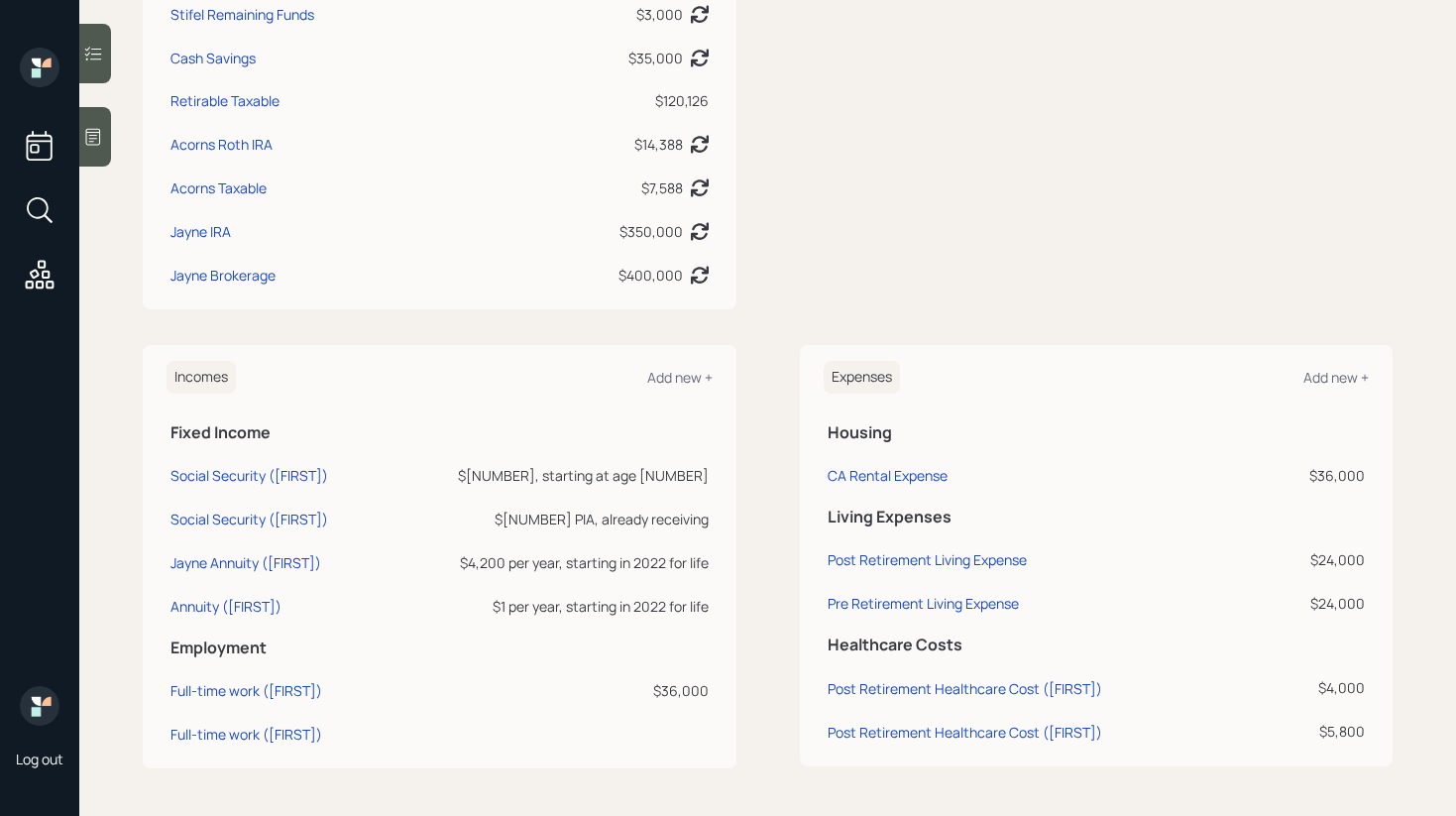 scroll, scrollTop: 0, scrollLeft: 0, axis: both 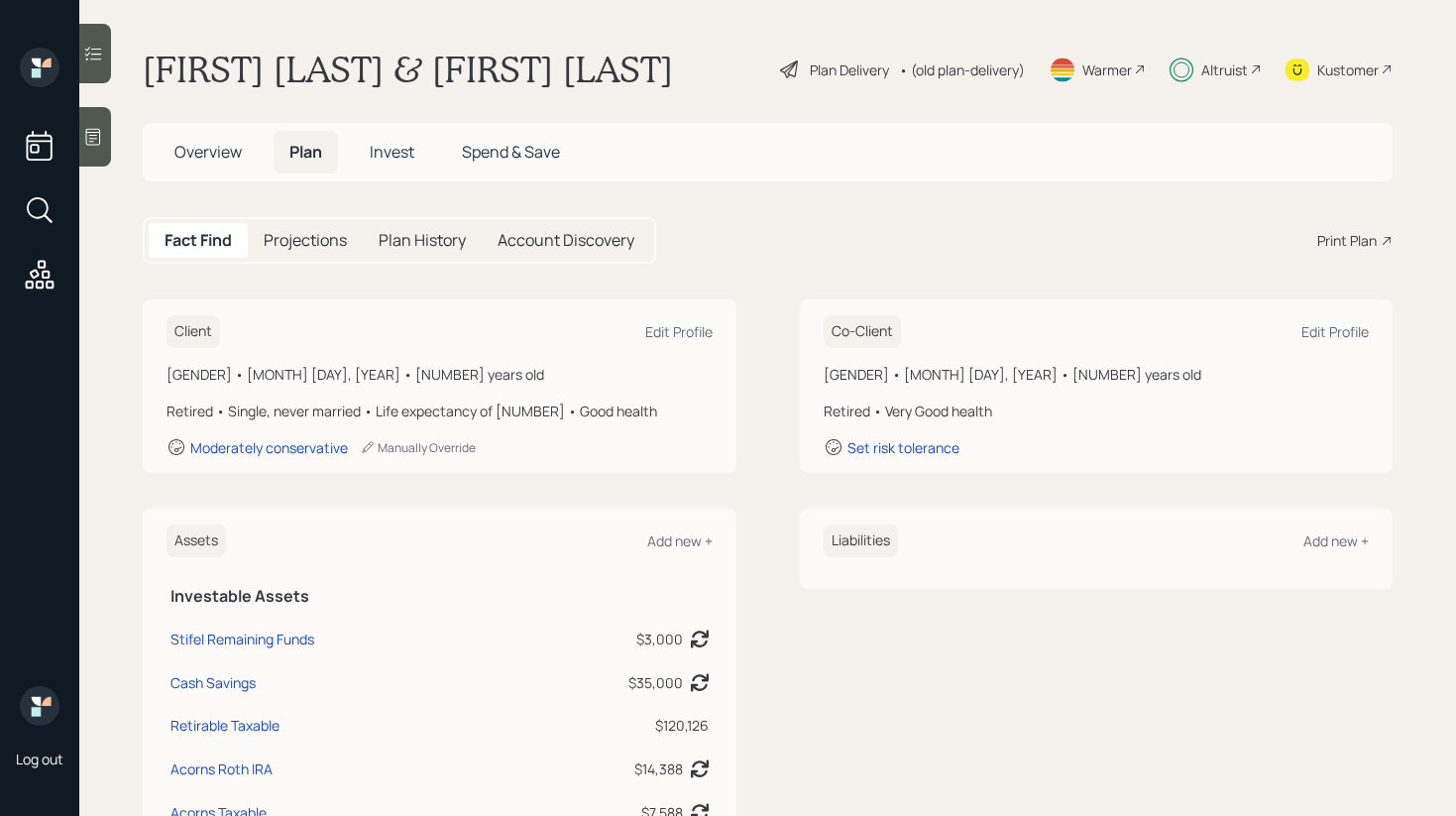 click on "Invest" at bounding box center (392, 152) 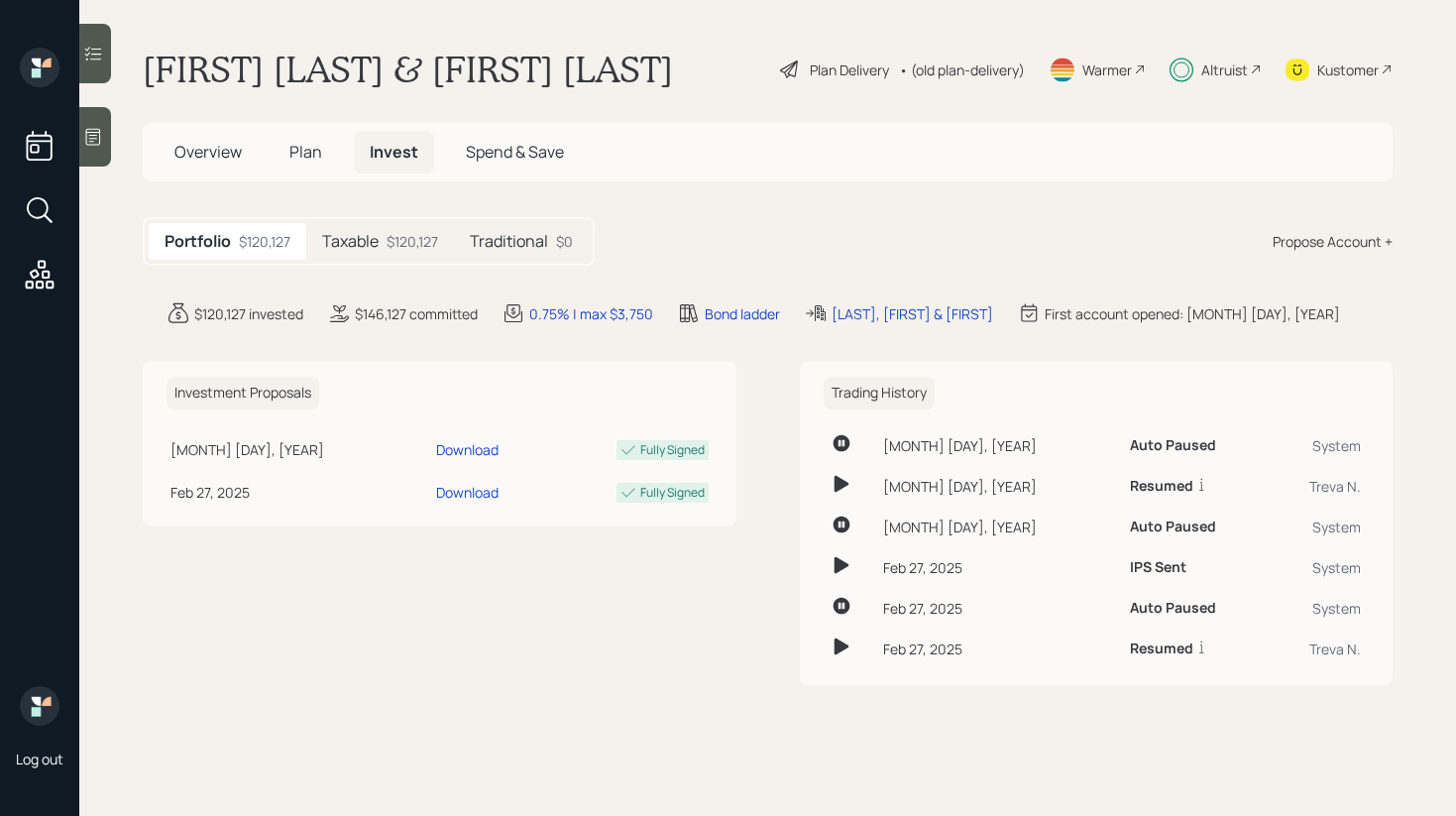 click at bounding box center [95, 137] 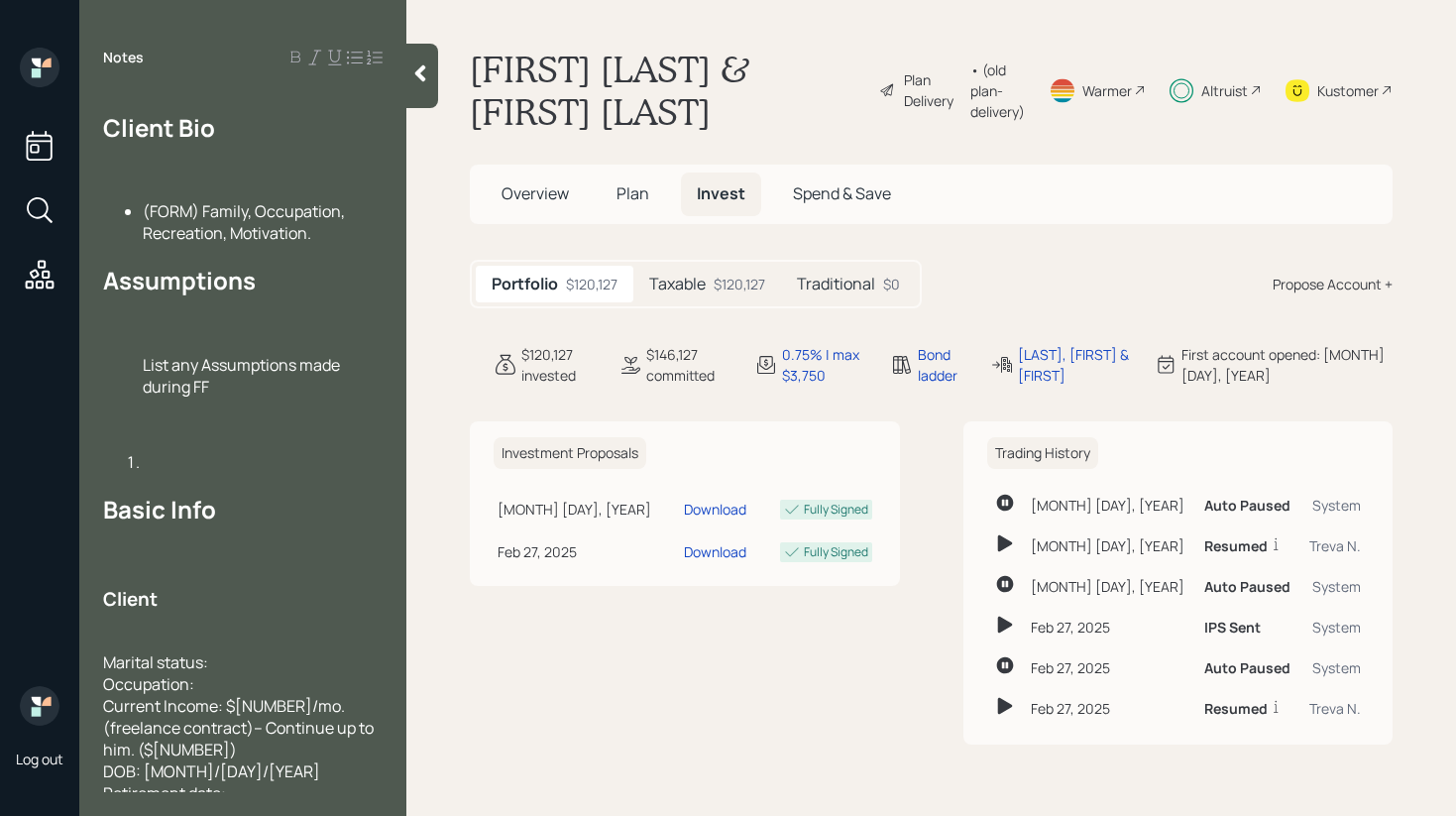 scroll, scrollTop: 2609, scrollLeft: 0, axis: vertical 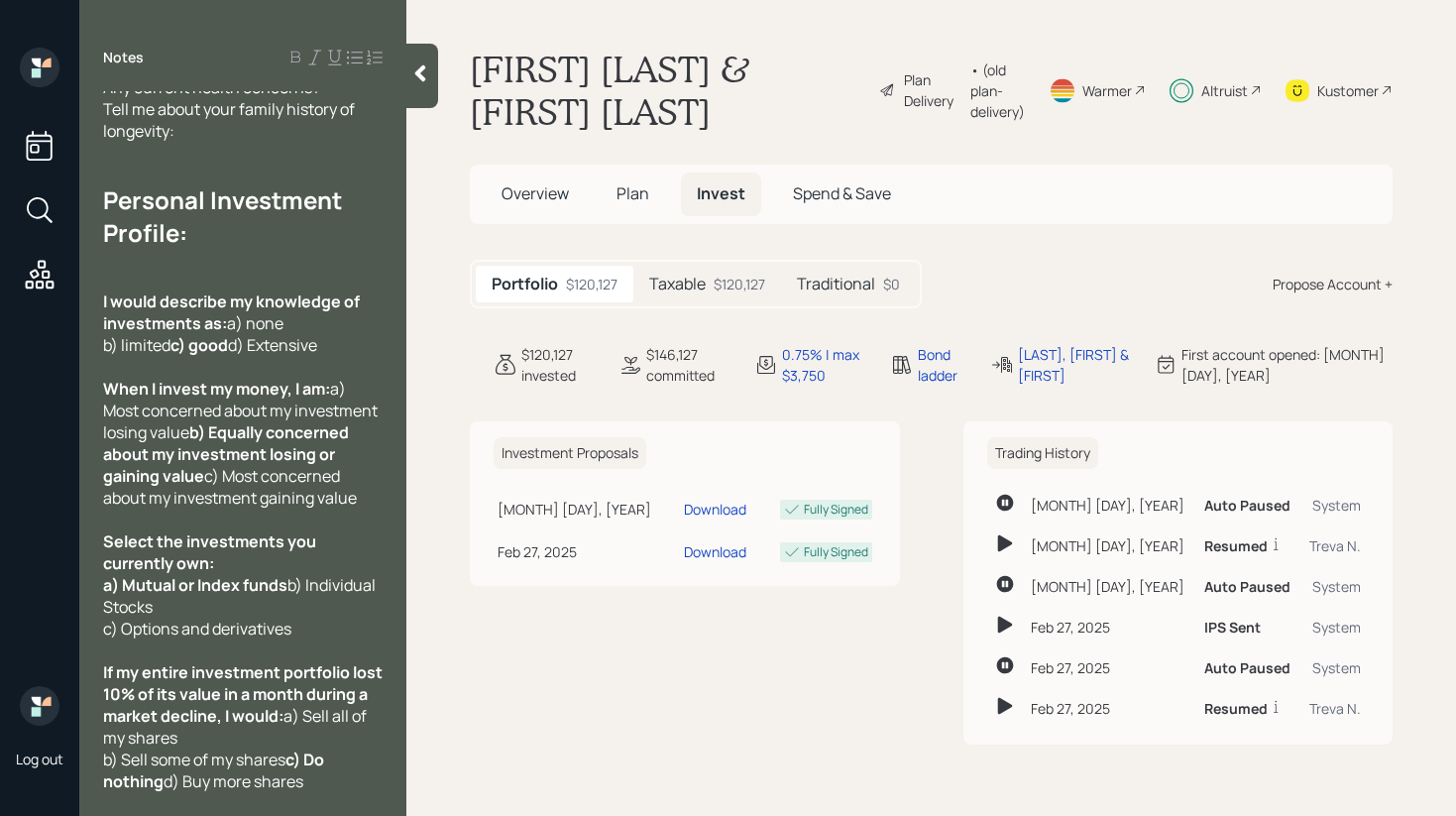 click 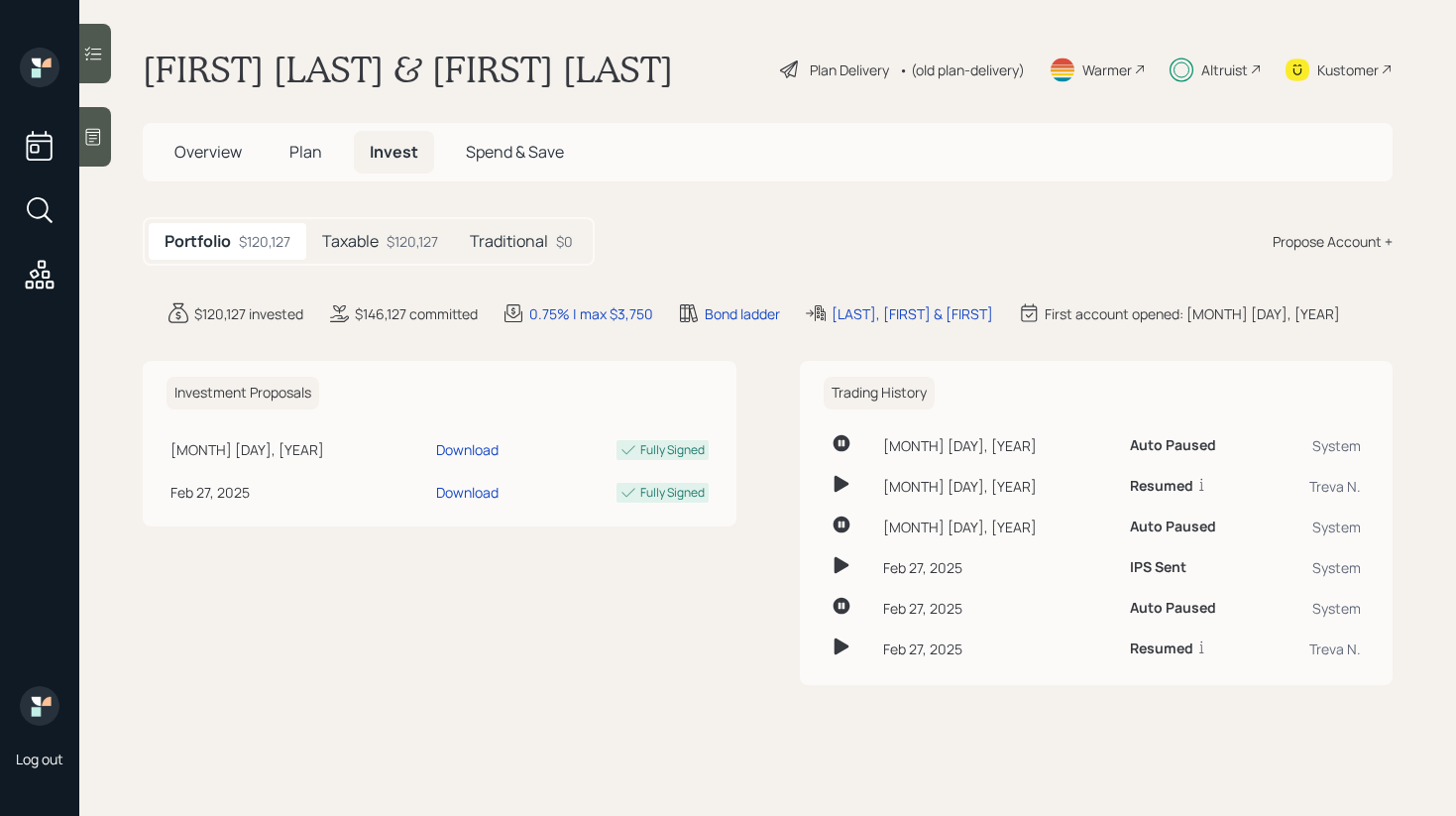 click 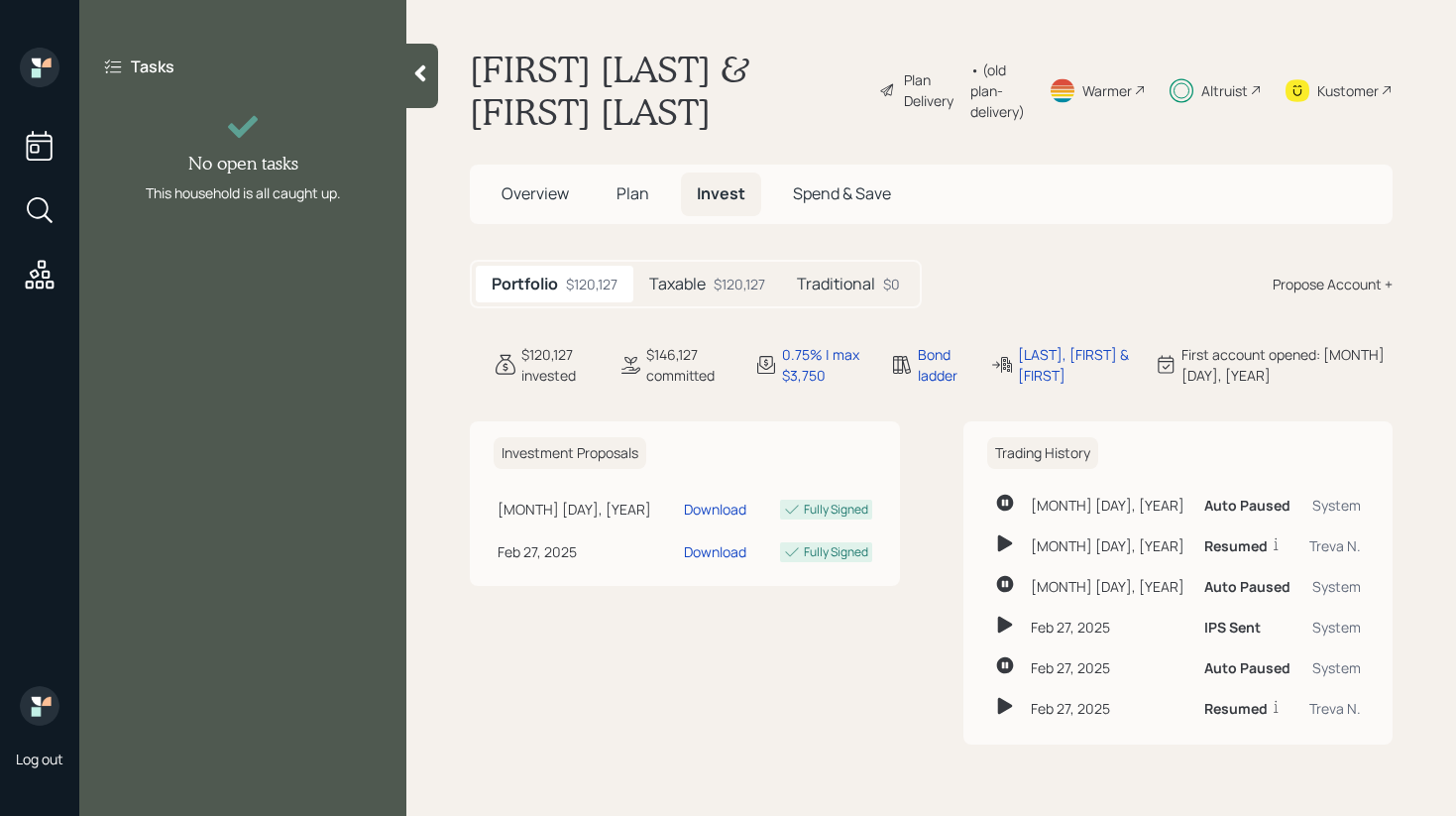 click 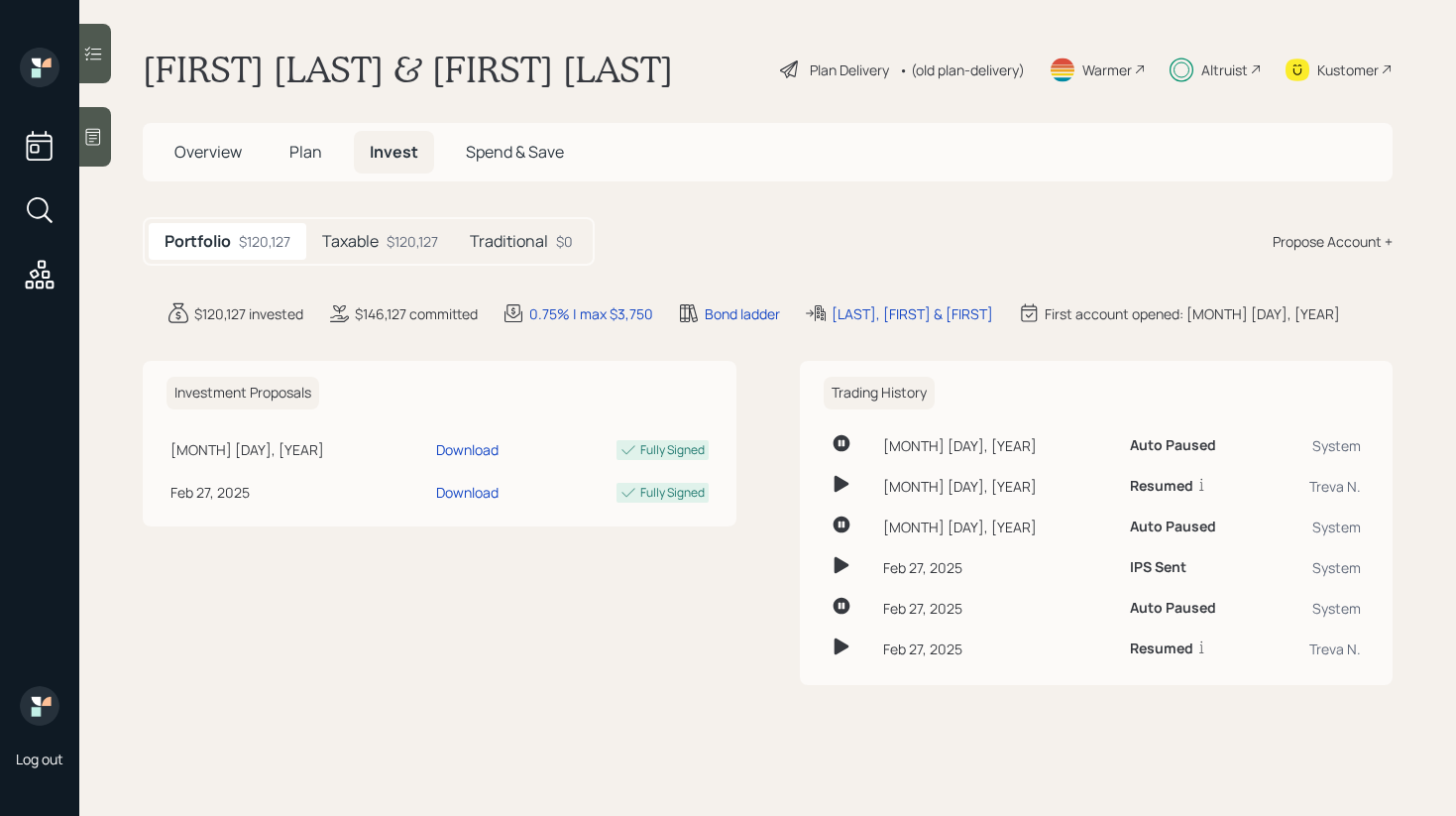 click on "$120,127" at bounding box center (412, 241) 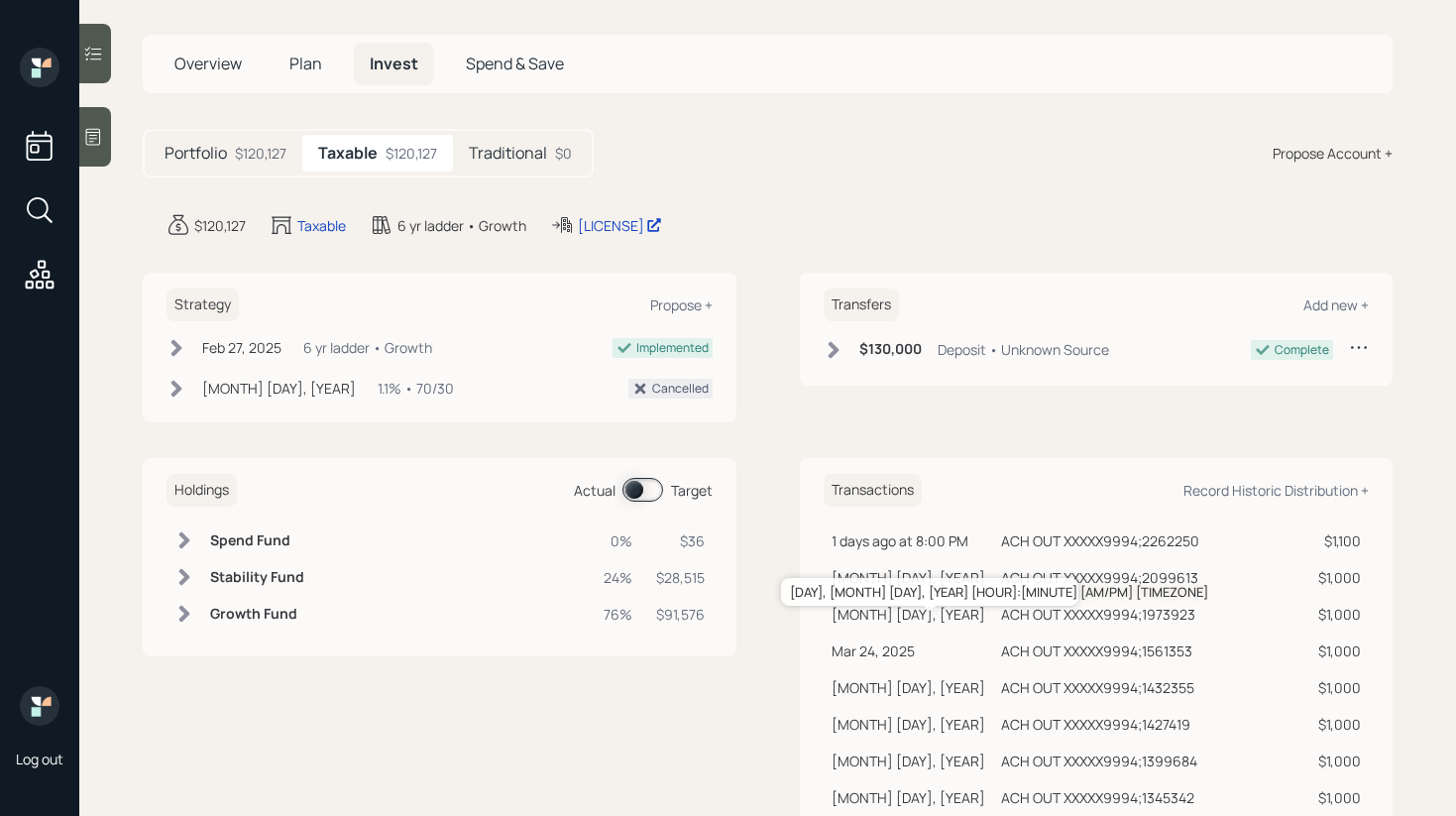 scroll, scrollTop: 152, scrollLeft: 0, axis: vertical 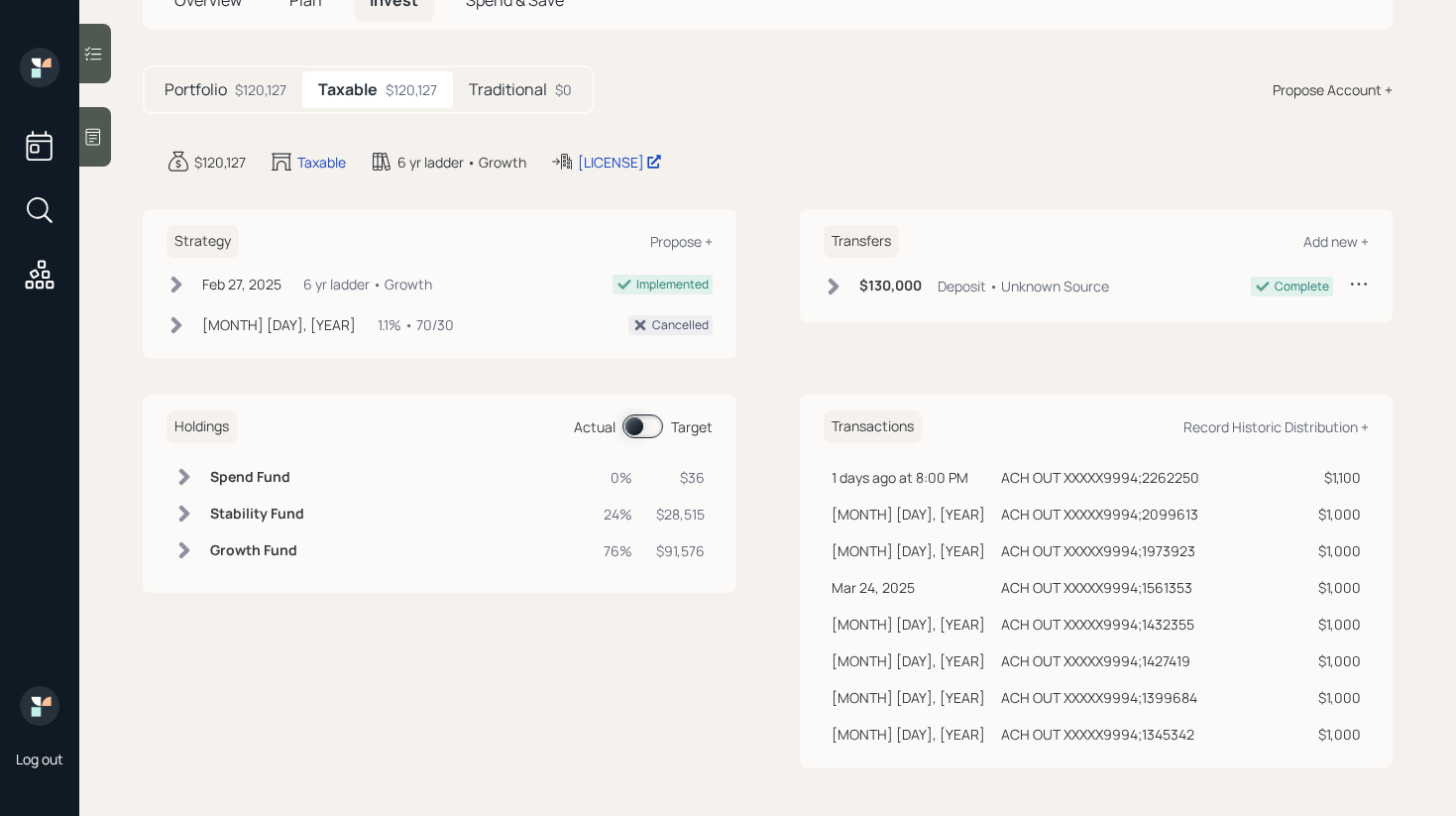 click at bounding box center [642, 426] 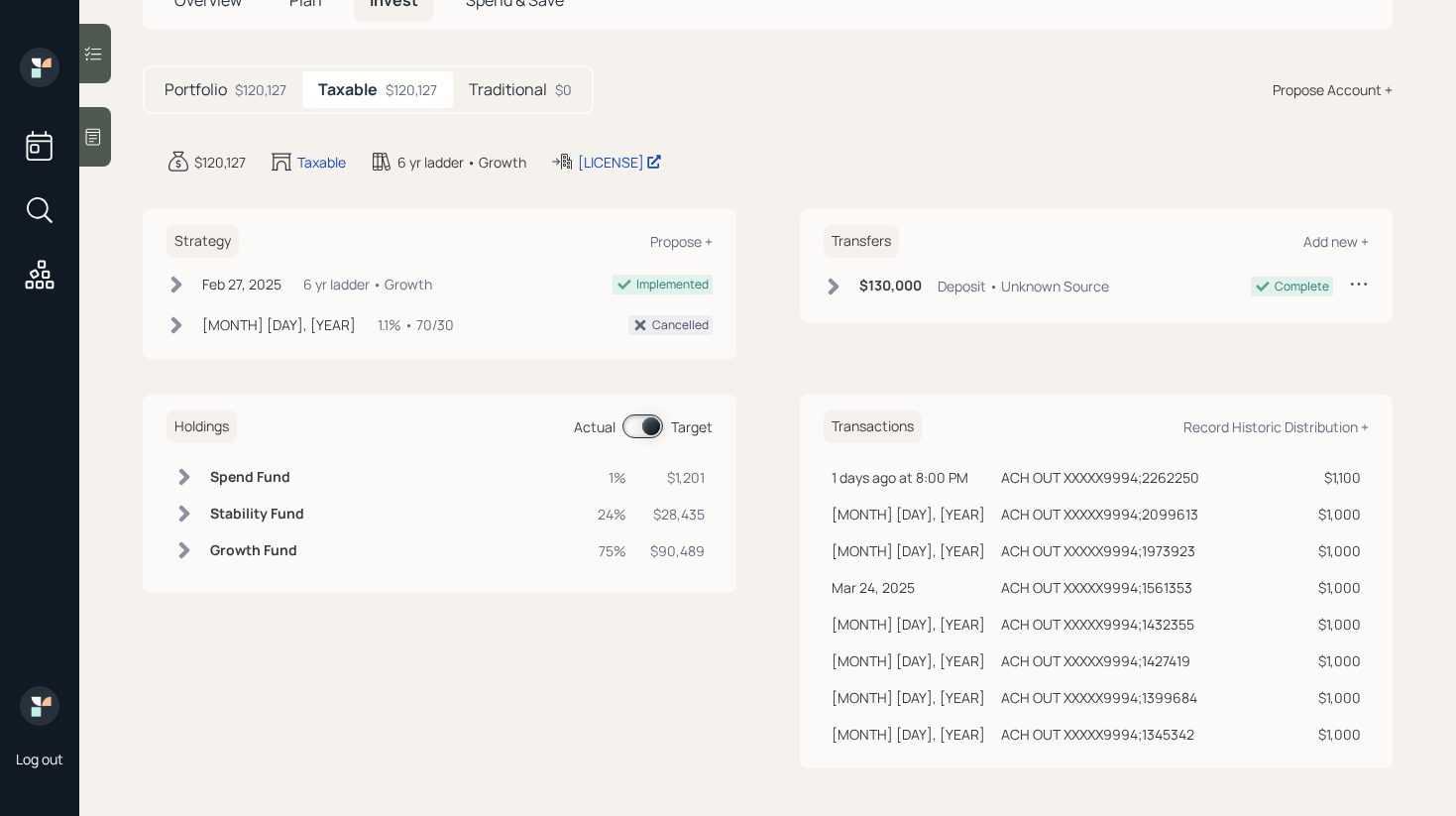 click at bounding box center (642, 426) 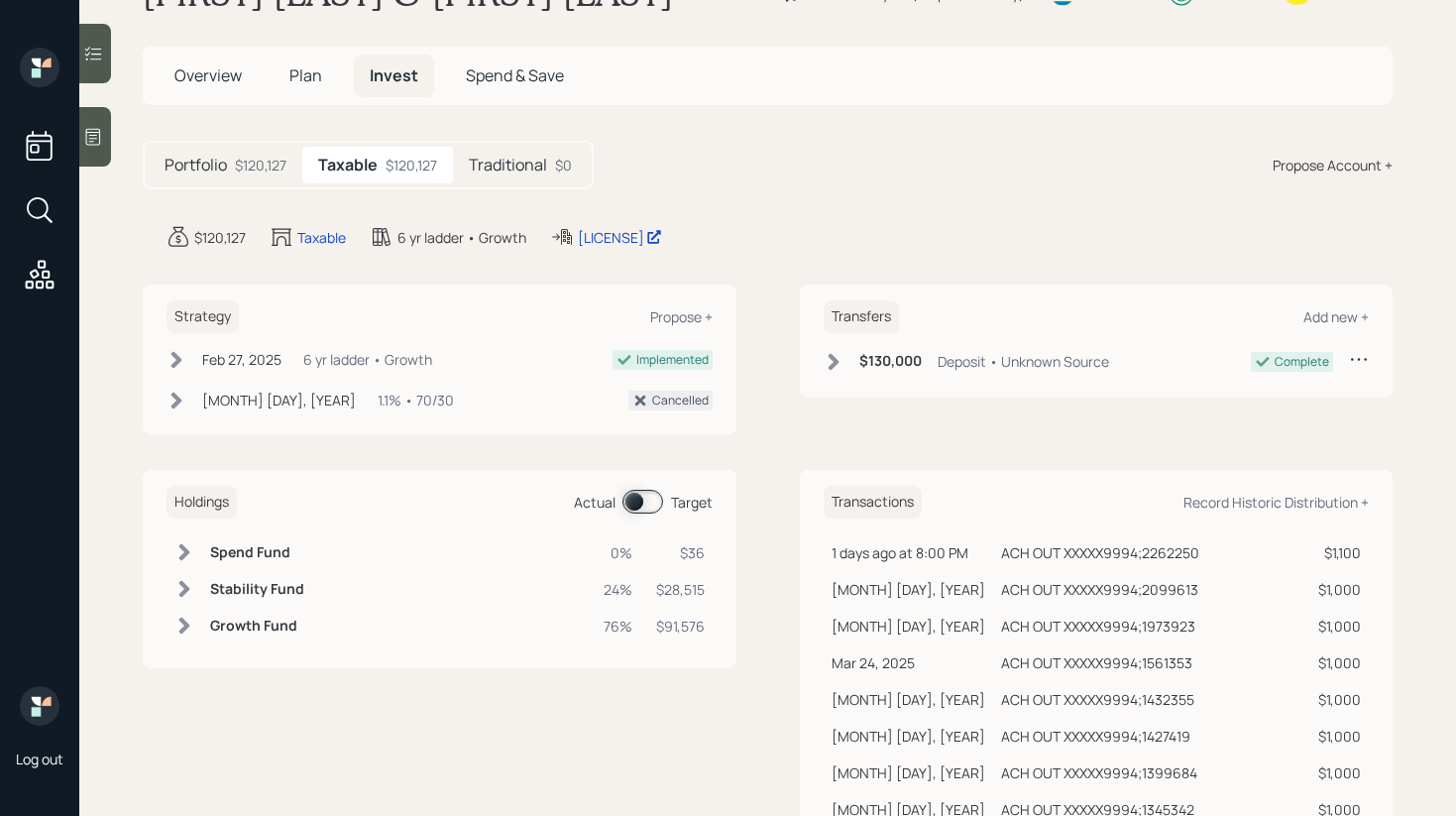 scroll, scrollTop: 38, scrollLeft: 0, axis: vertical 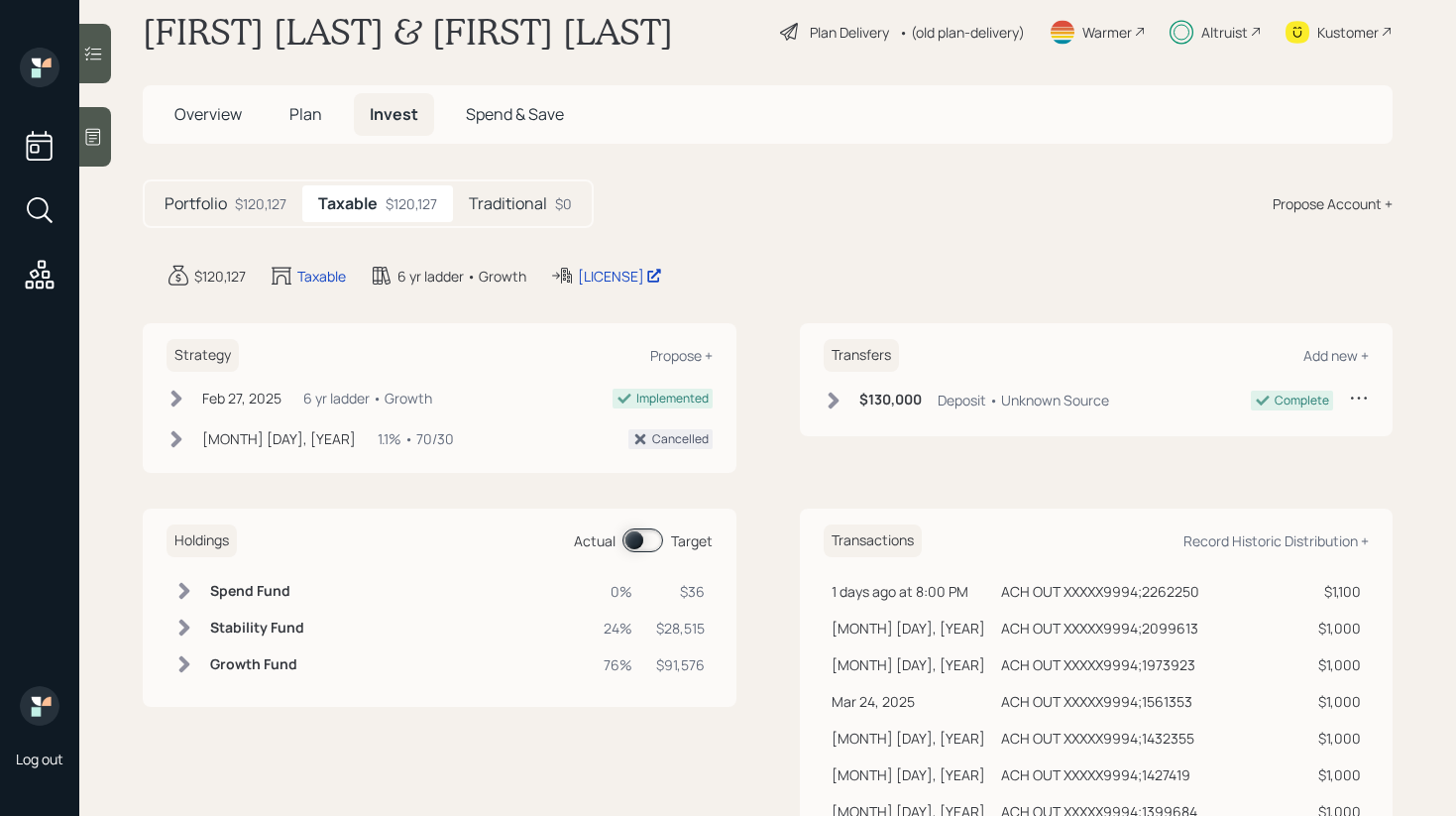 click on "$120,127" at bounding box center [411, 203] 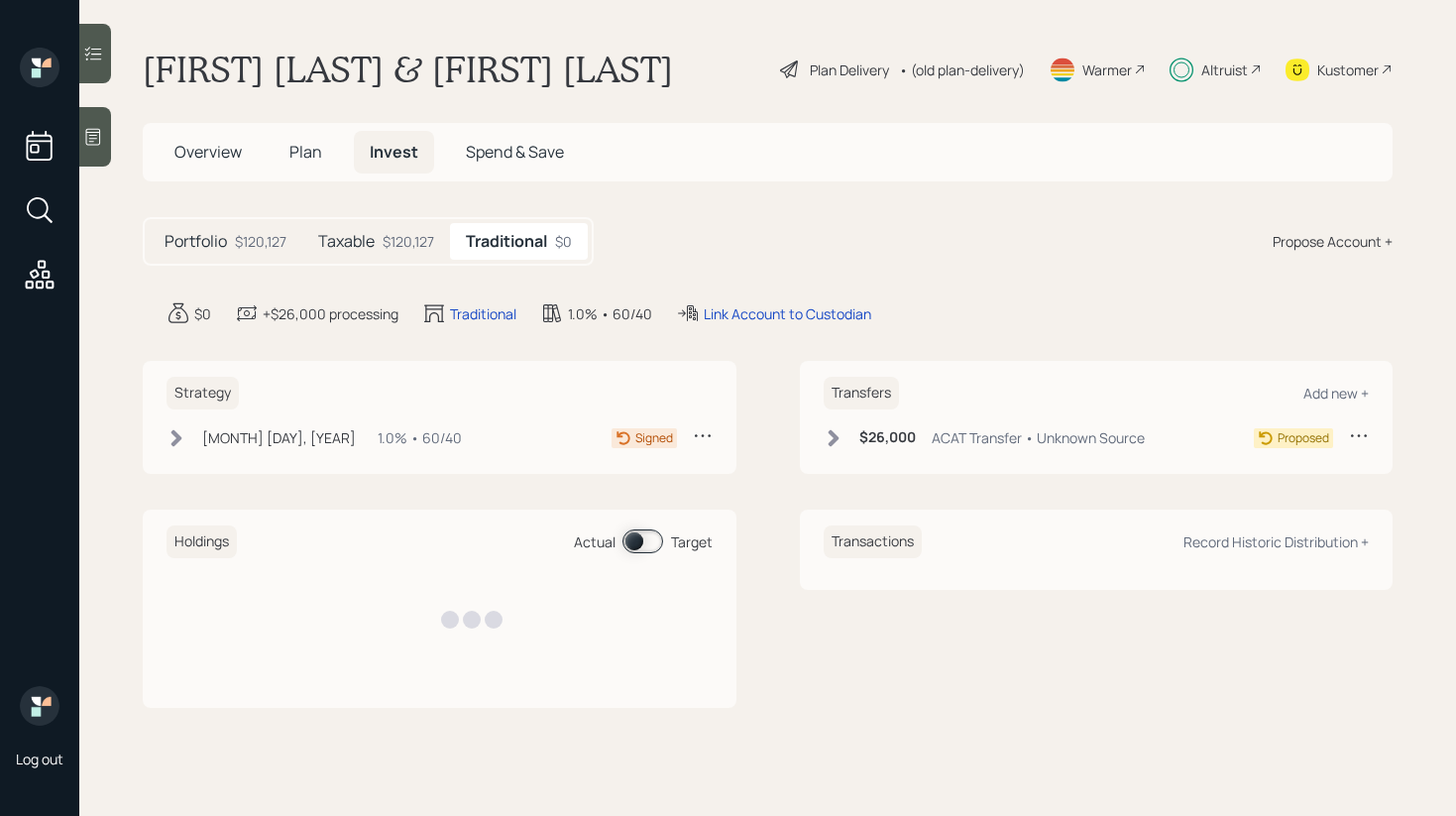 scroll, scrollTop: 0, scrollLeft: 0, axis: both 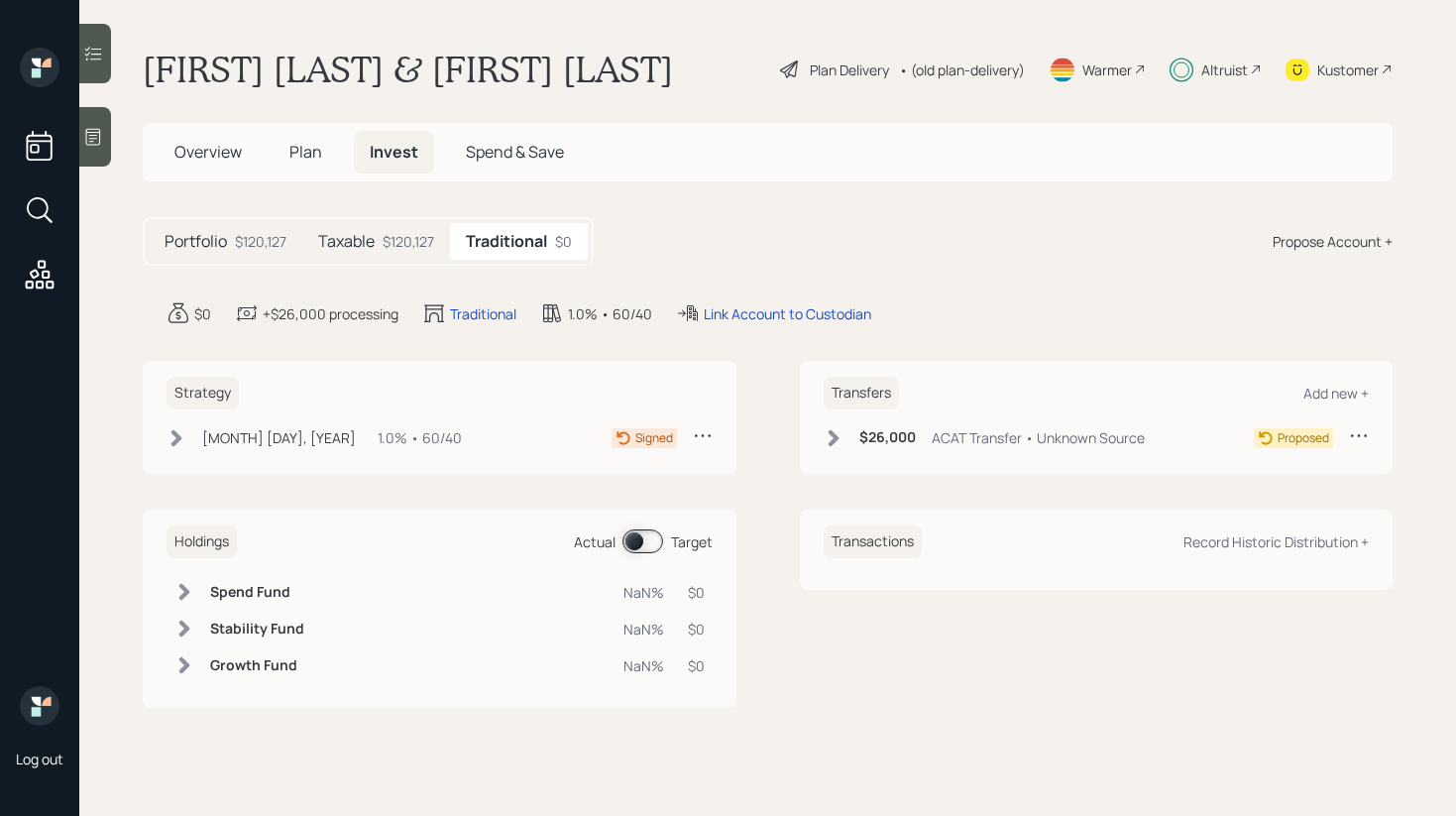 click on "Taxable" at bounding box center [346, 241] 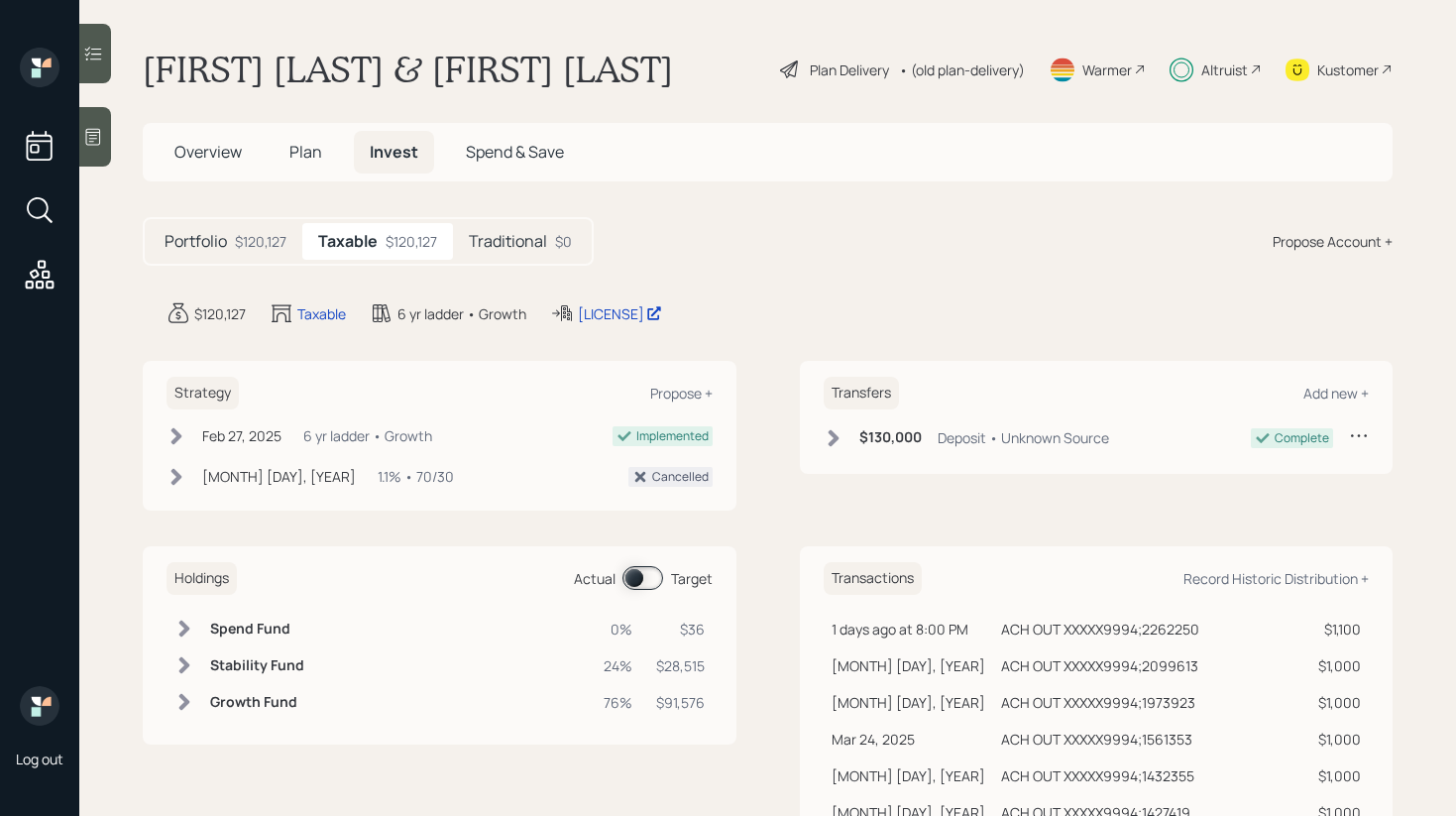 click on "Traditional $0" at bounding box center [520, 241] 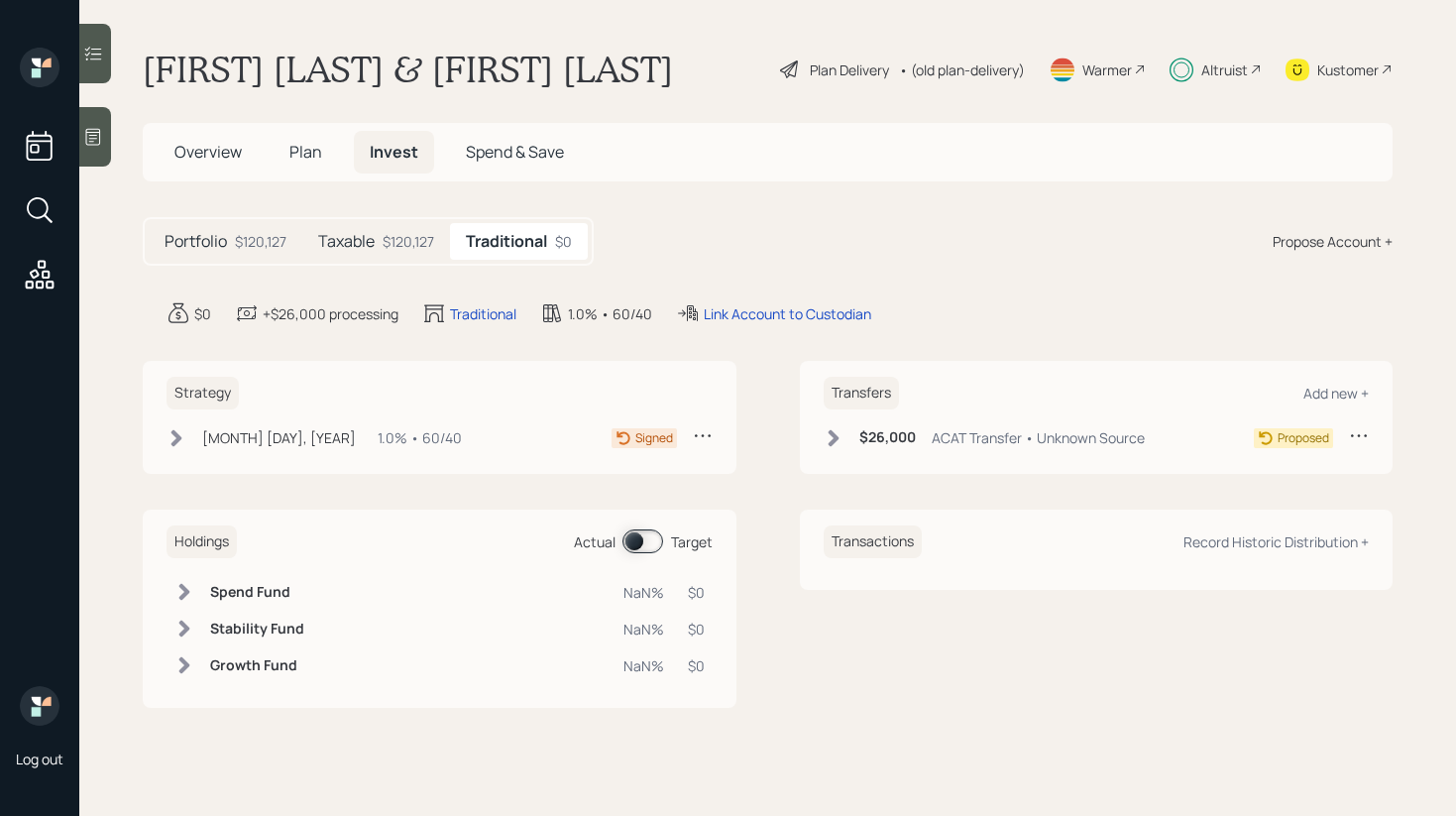 click on "$120,127" at bounding box center [408, 241] 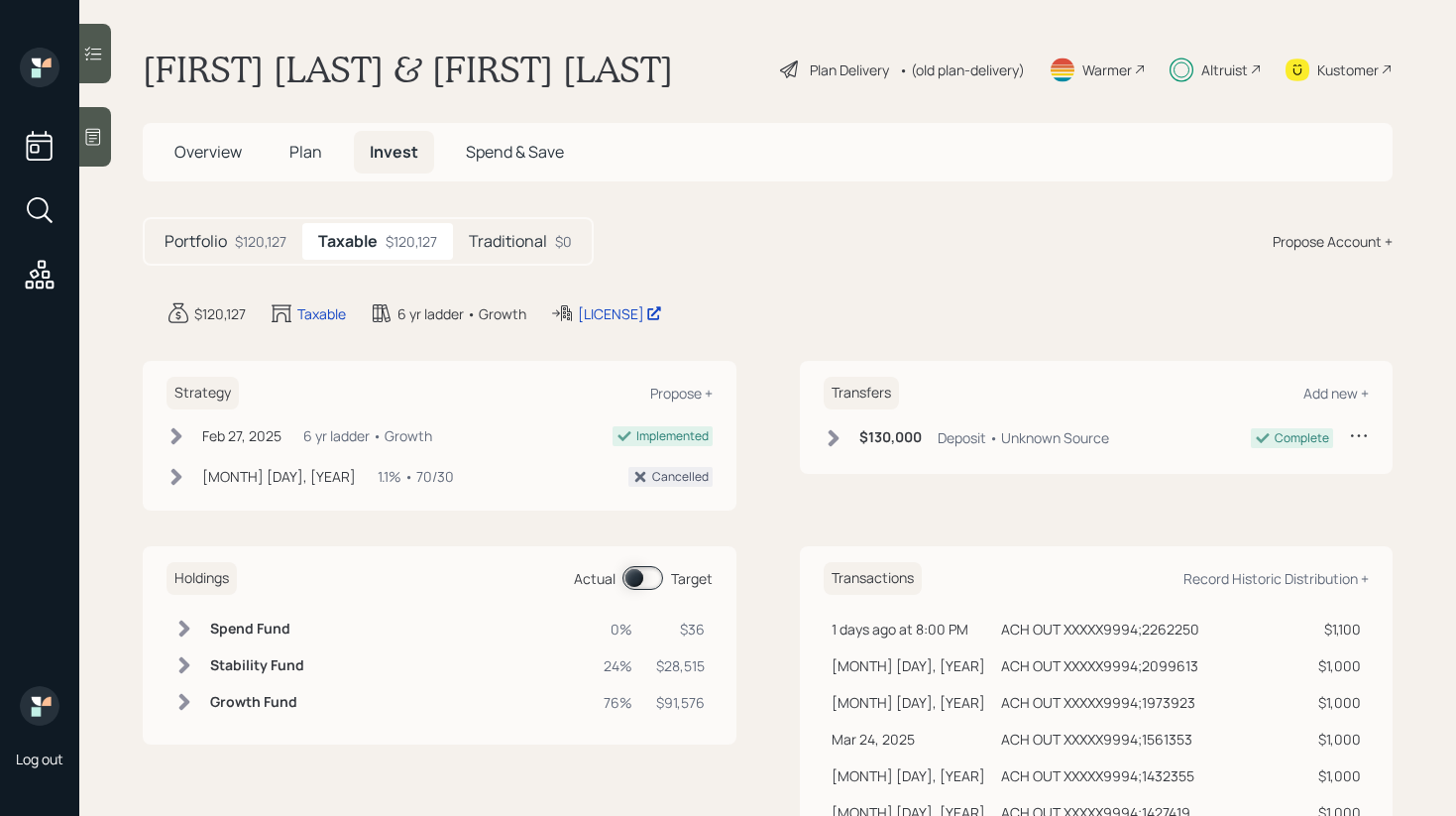 click on "$120,127" at bounding box center (261, 241) 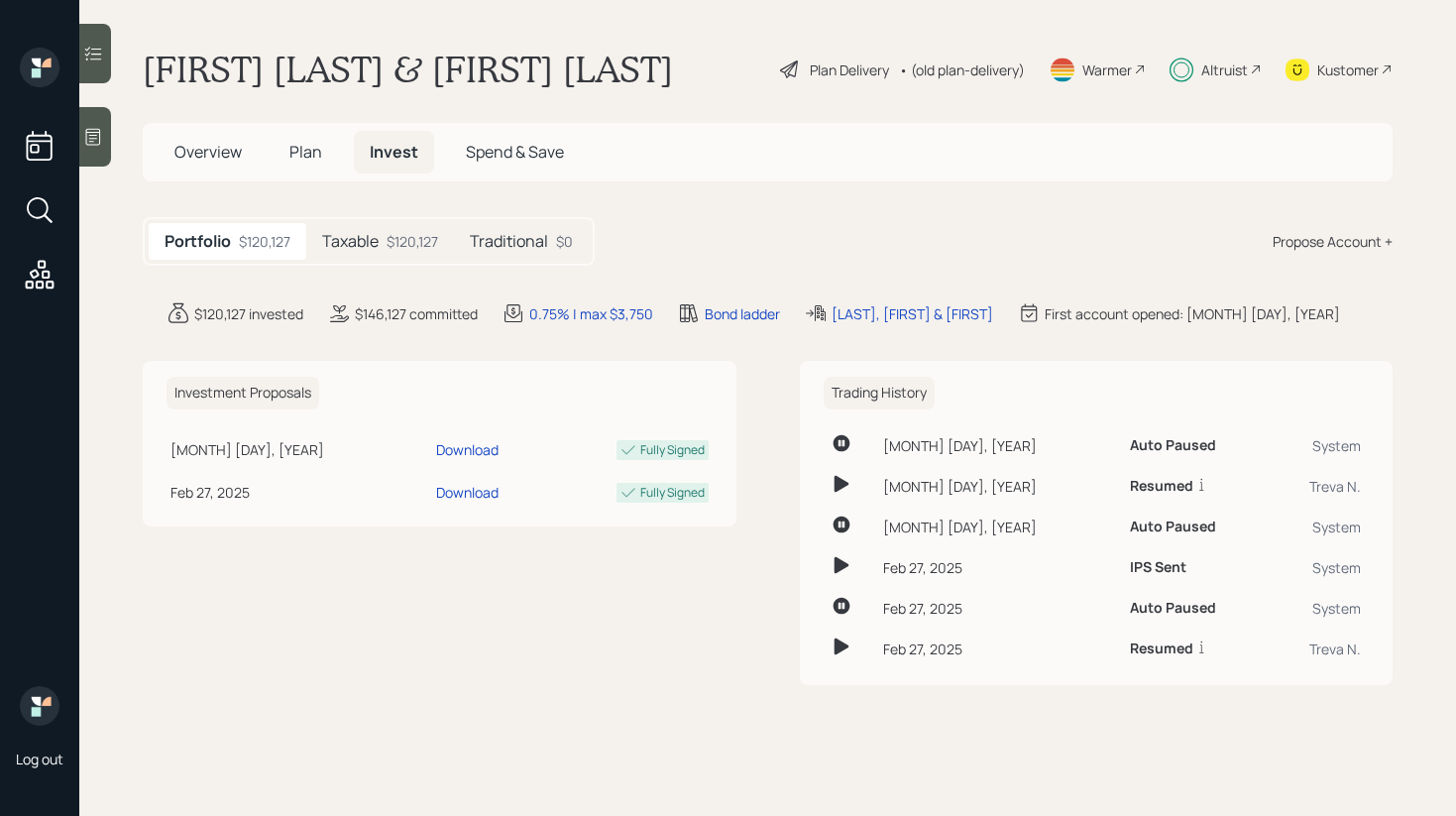 click on "Taxable $120,127" at bounding box center (380, 241) 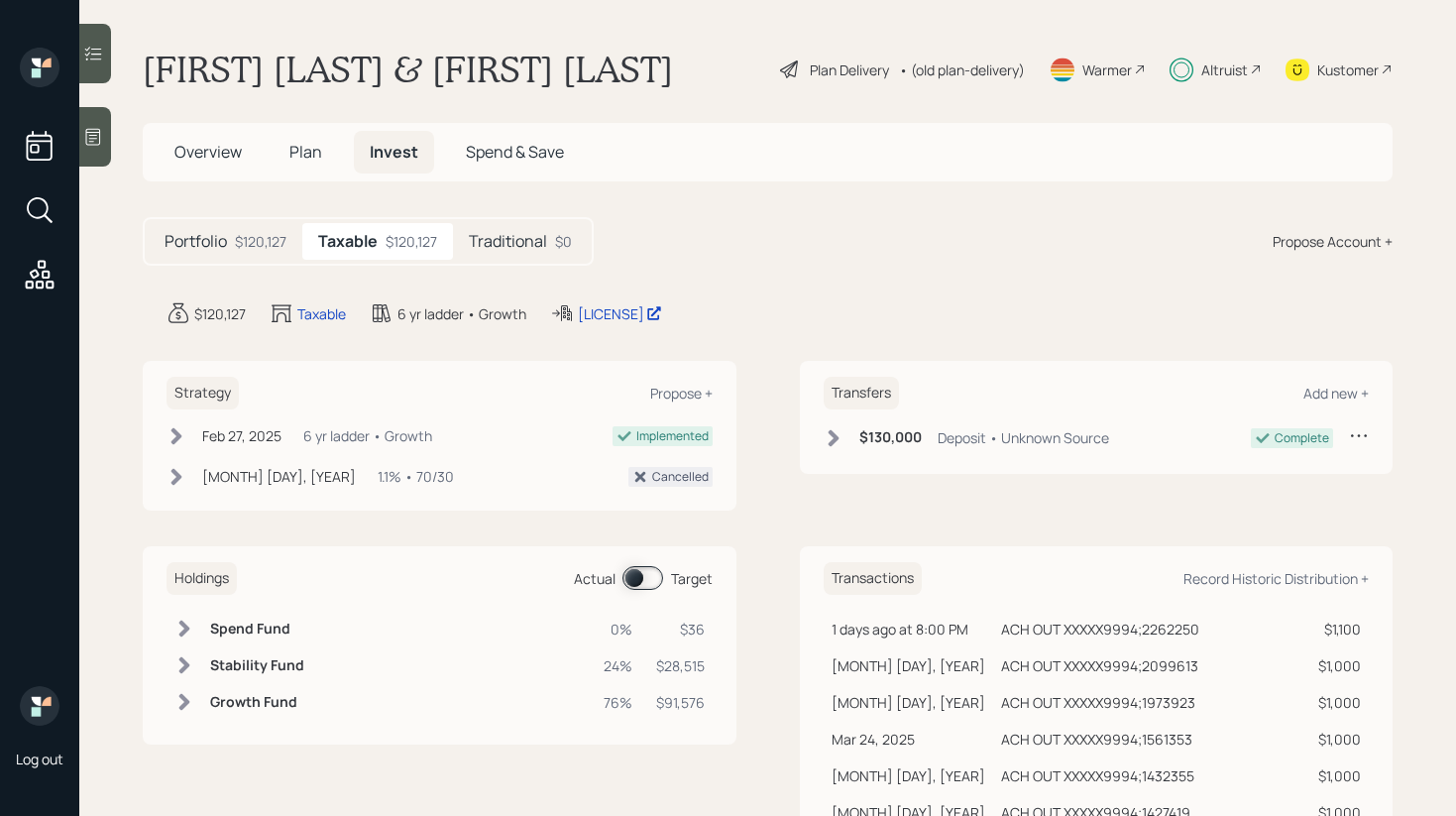 click on "Traditional" at bounding box center [507, 241] 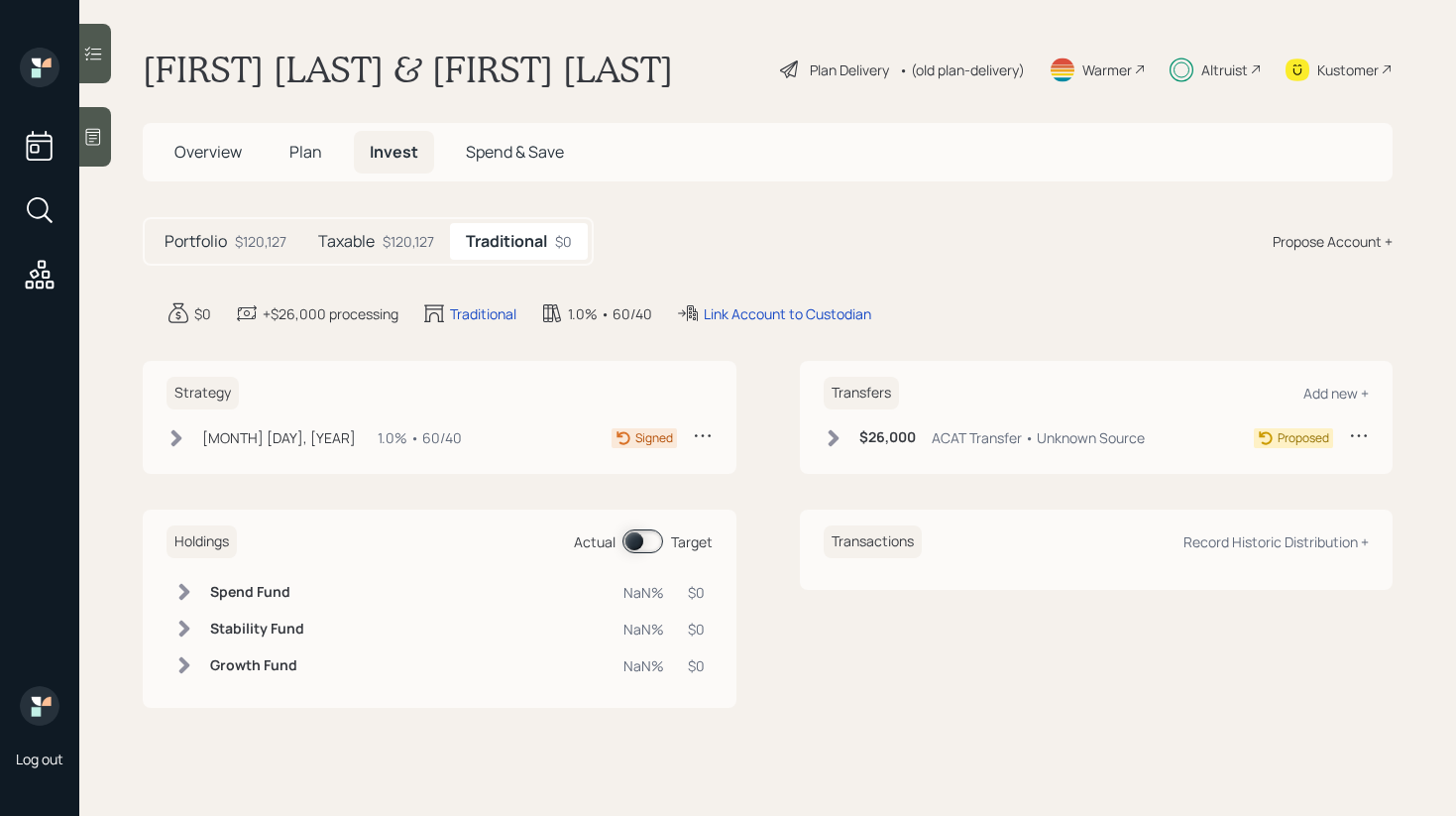 click on "Transfers Add new + $[NUMBER] ACAT Transfer • Unknown Source Proposed" at bounding box center (1096, 417) 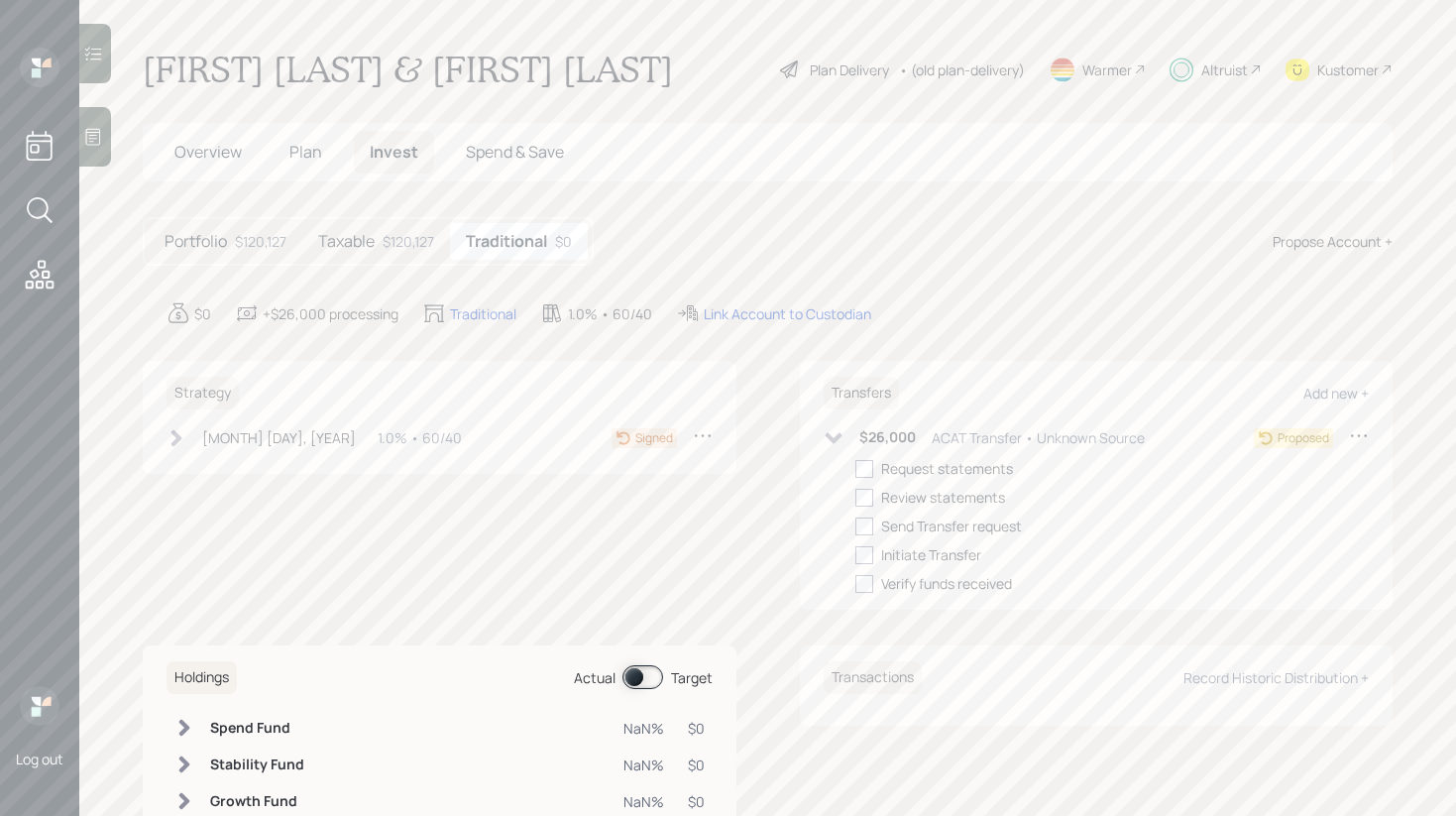 click on "$120,127" at bounding box center [408, 241] 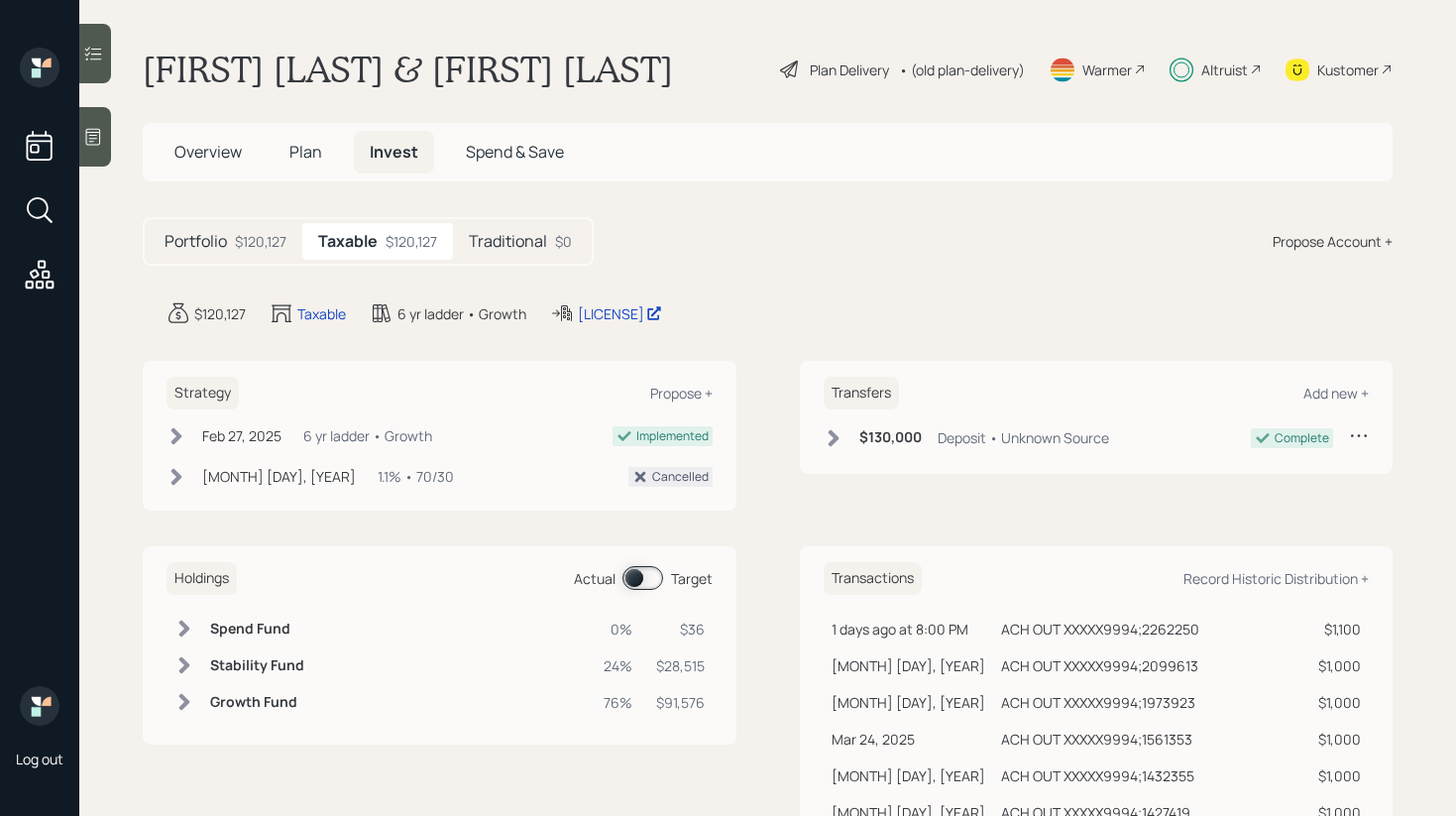 click at bounding box center [642, 578] 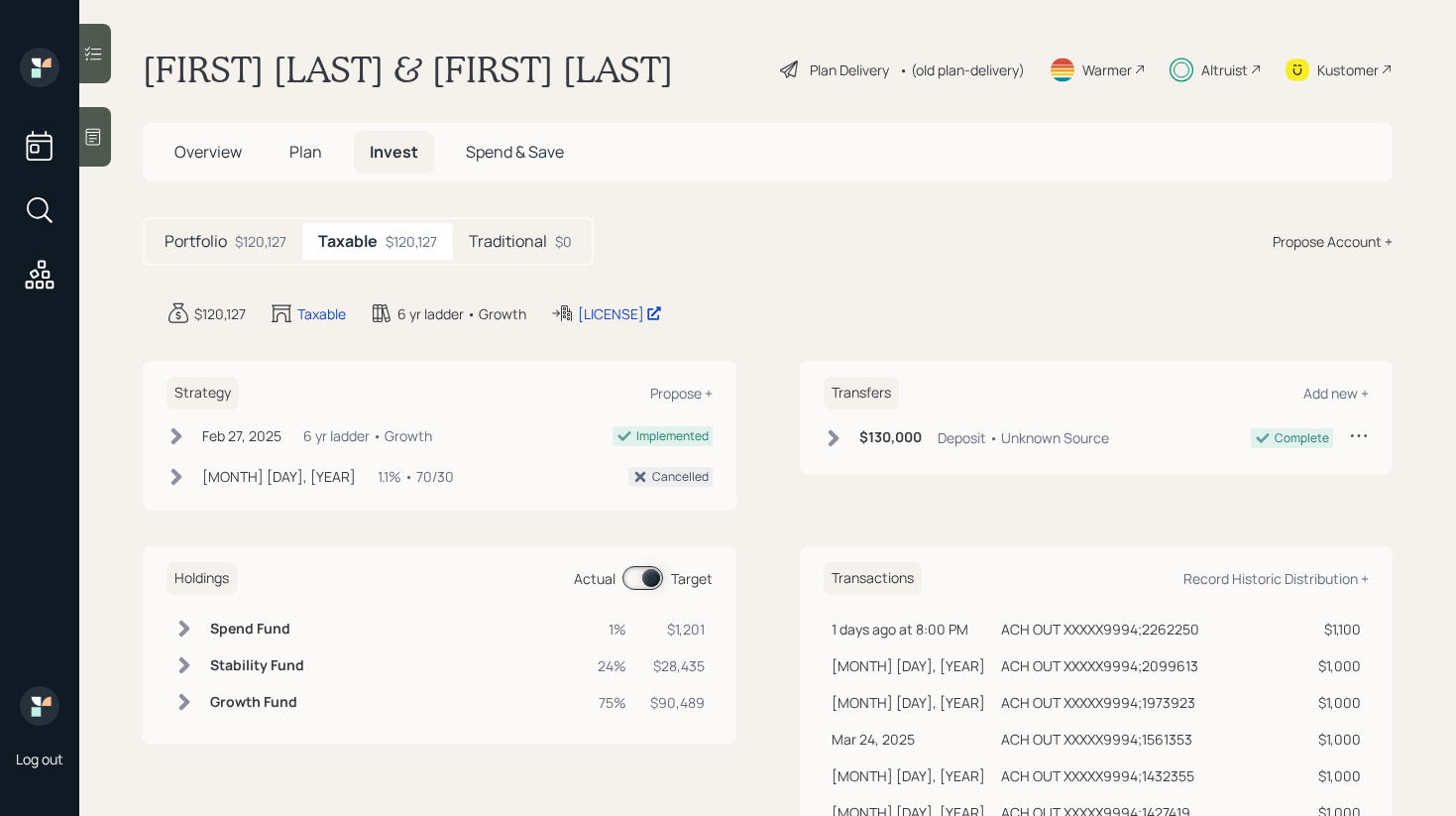 click at bounding box center [642, 578] 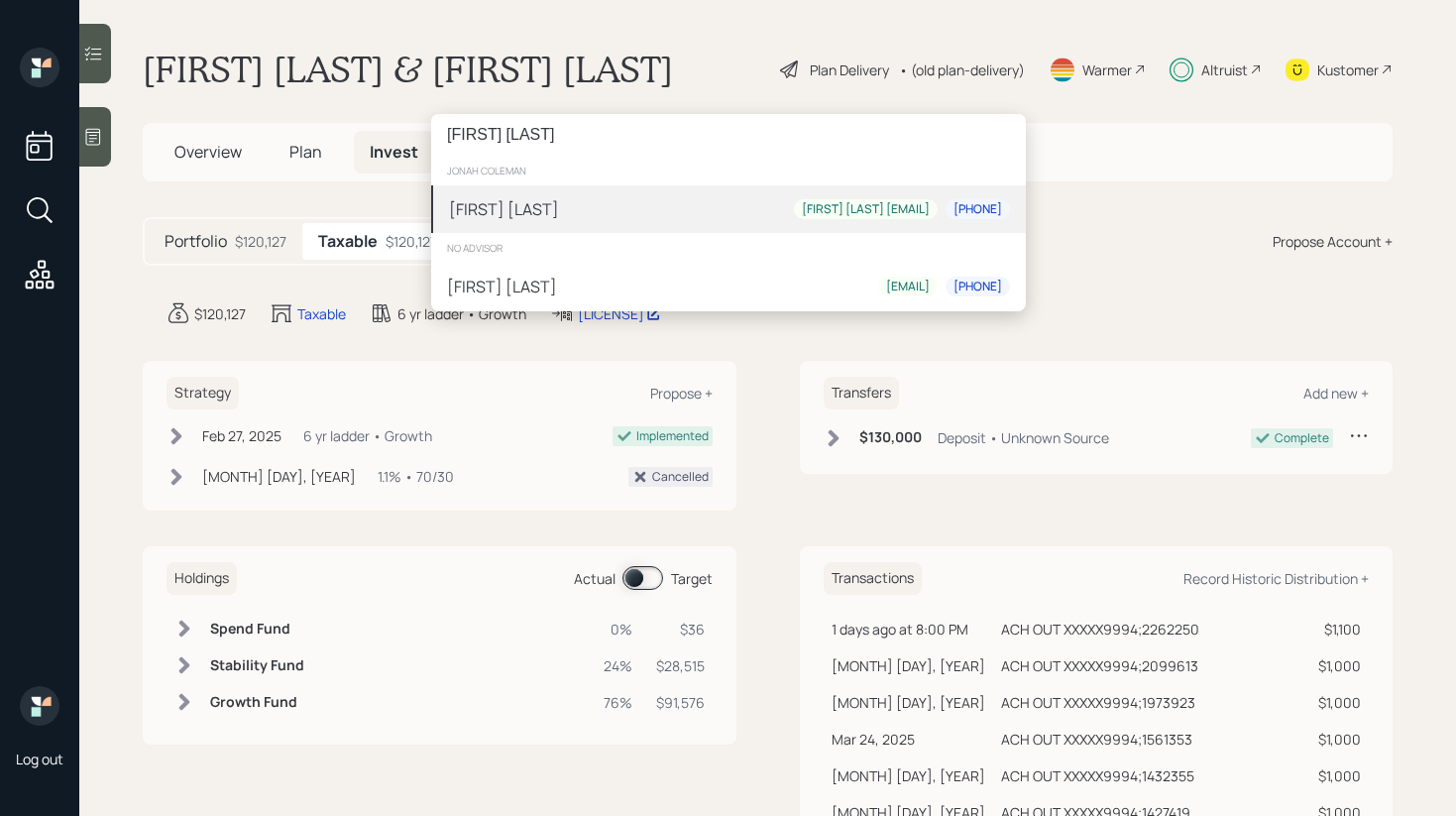 type on "[FIRST] [LAST]" 